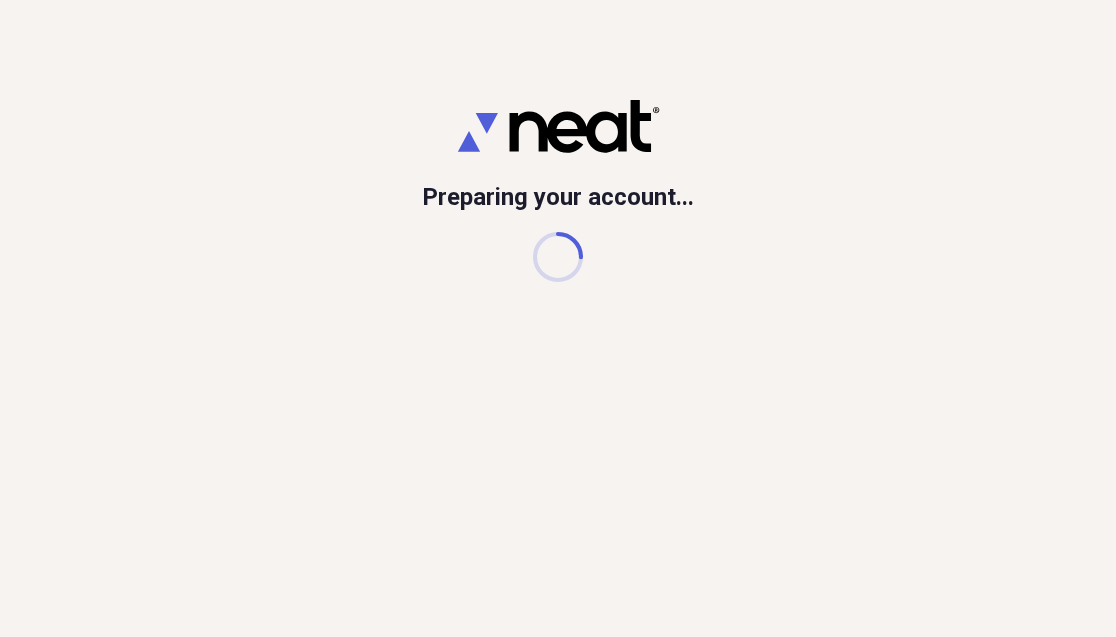 scroll, scrollTop: 0, scrollLeft: 0, axis: both 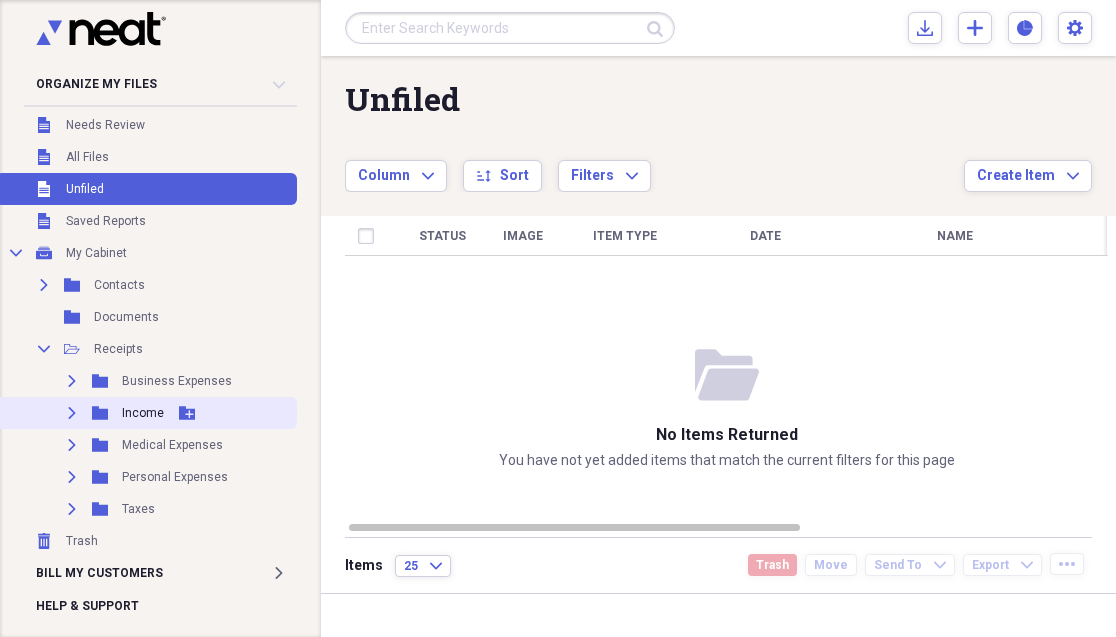 click on "Expand" 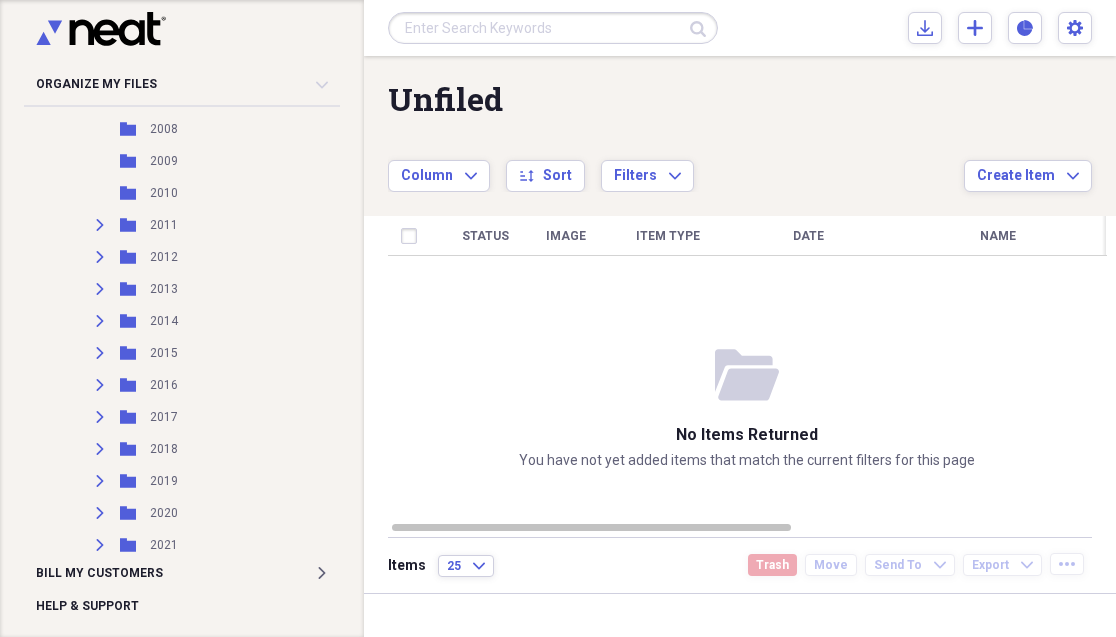 scroll, scrollTop: 621, scrollLeft: 0, axis: vertical 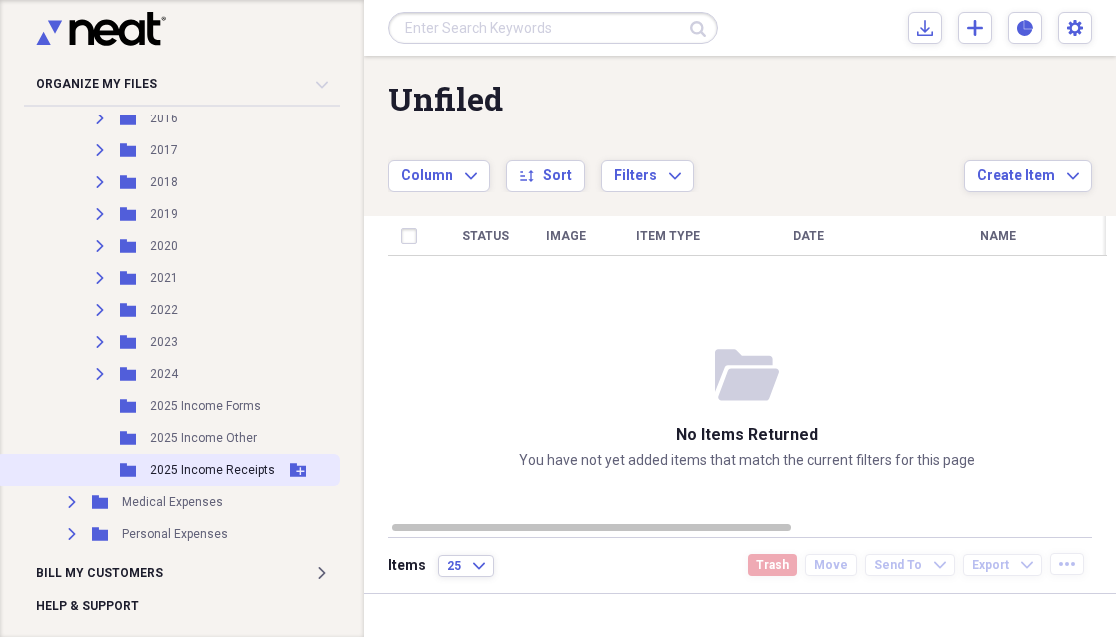 click on "2025 Income Receipts" at bounding box center [212, 470] 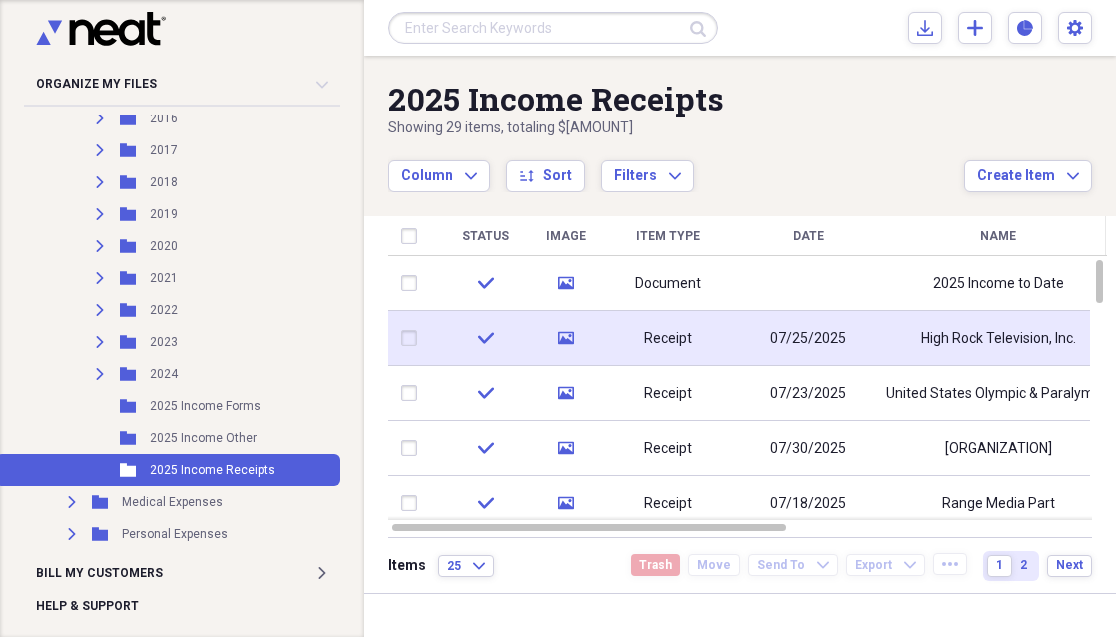 click on "07/25/2025" at bounding box center [808, 338] 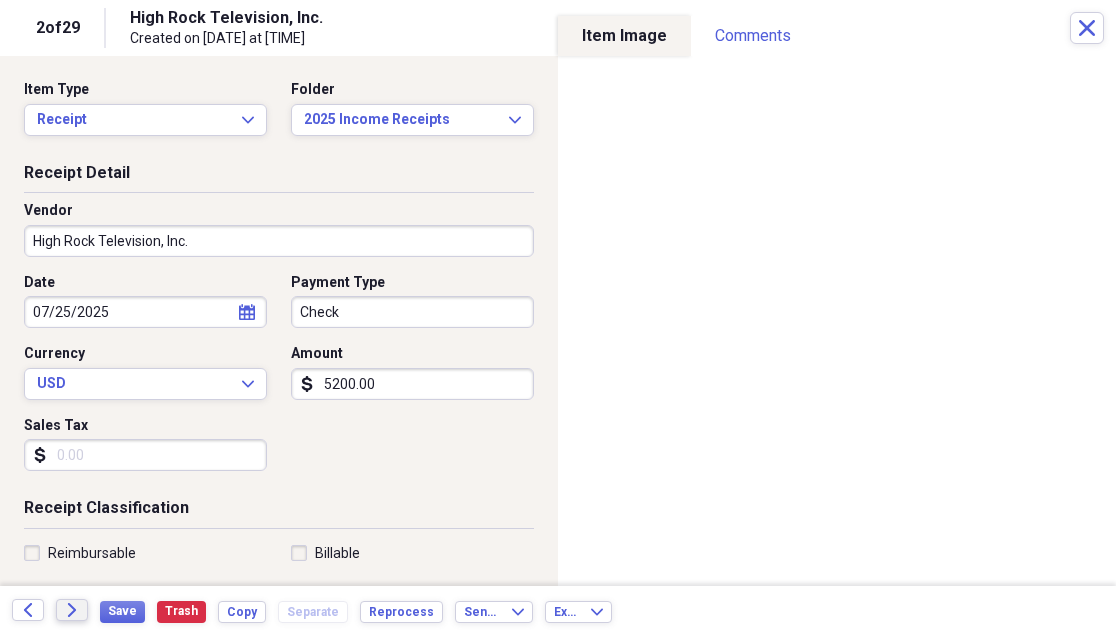 click on "Forward" at bounding box center [72, 610] 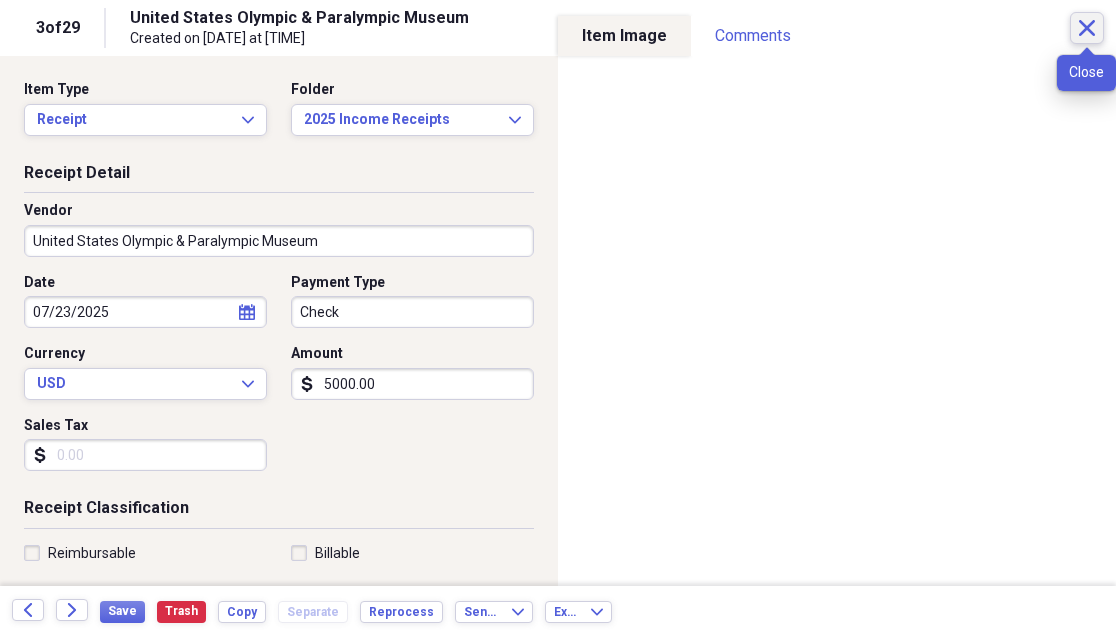 click on "Close" 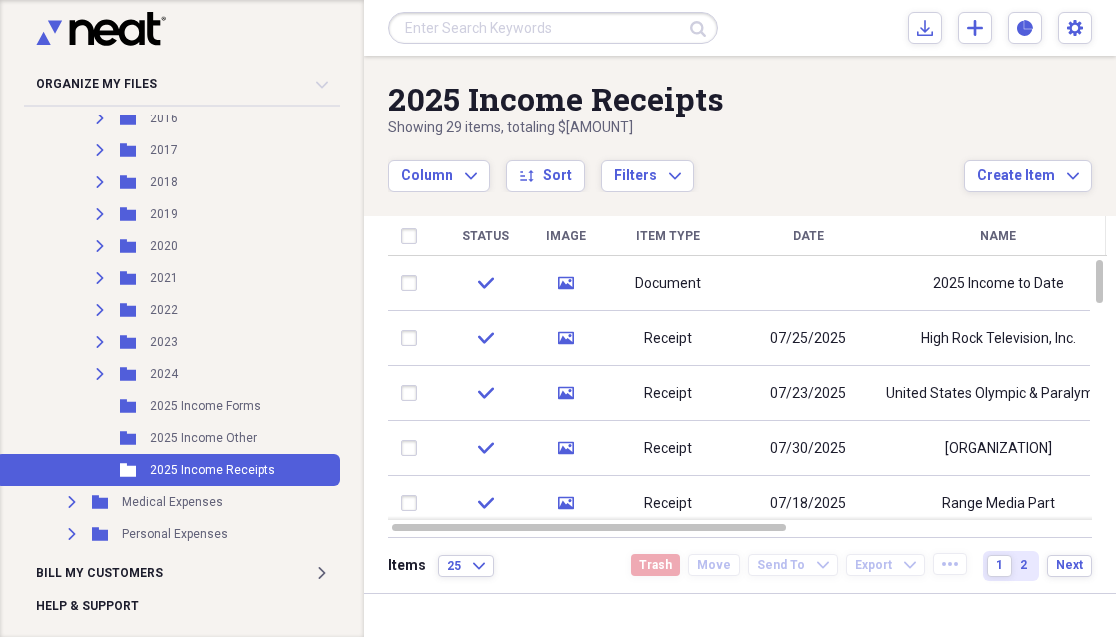 click on "Name" at bounding box center [998, 236] 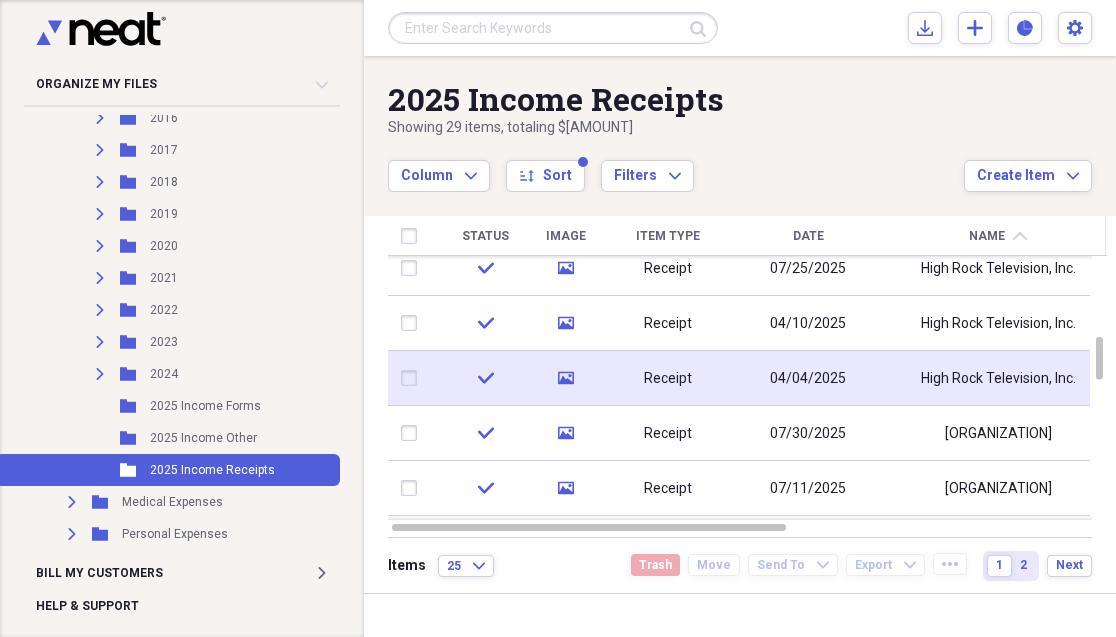 click on "04/04/2025" at bounding box center (808, 378) 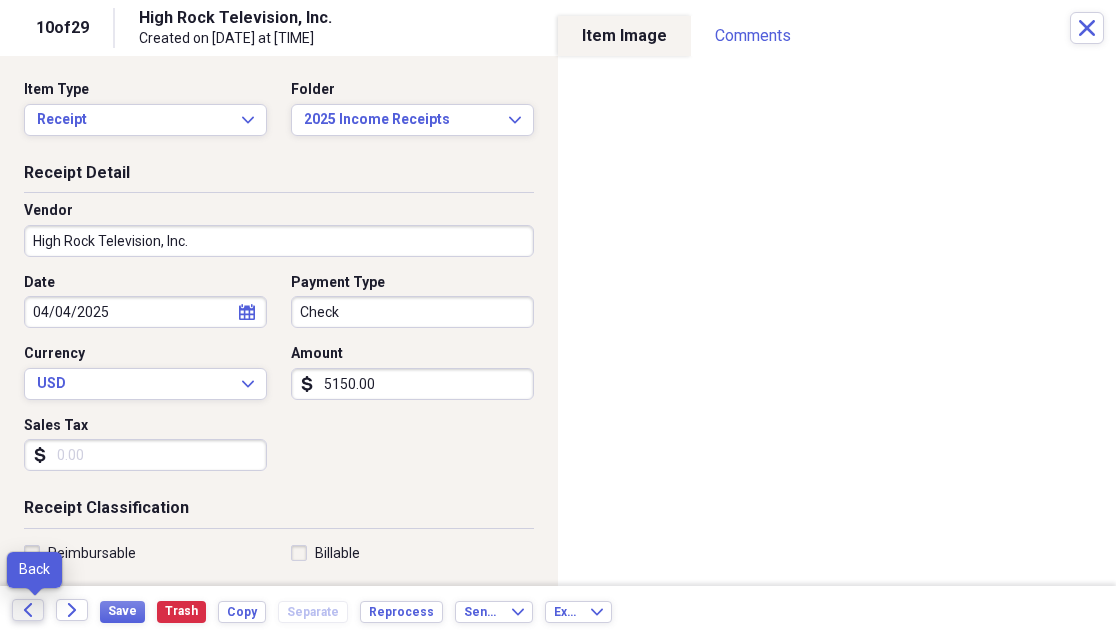 click on "Back" 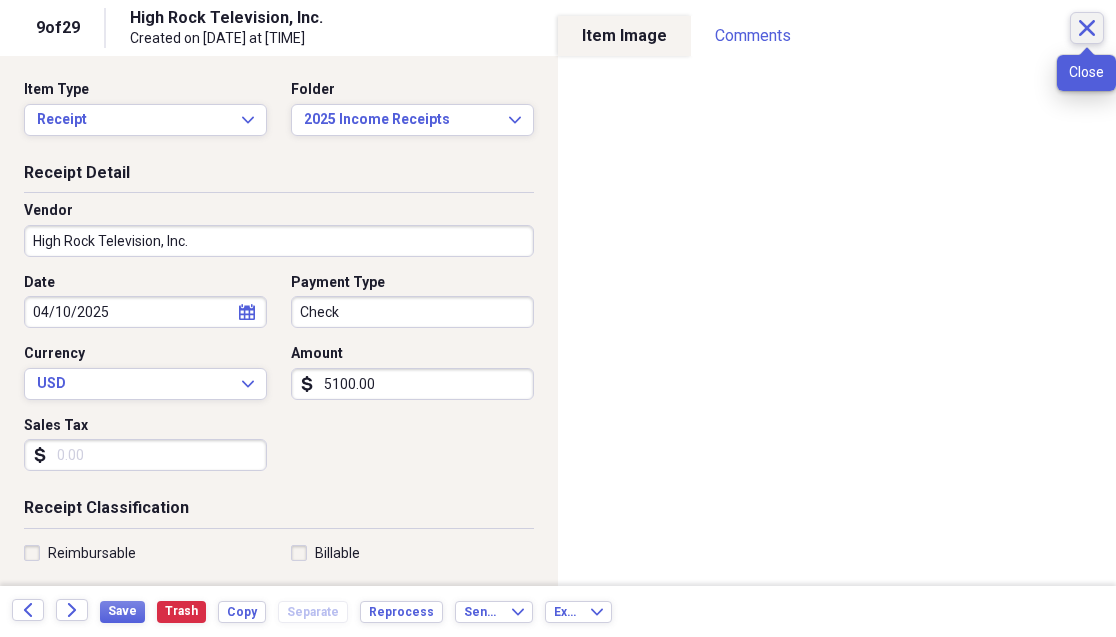 click on "Close" 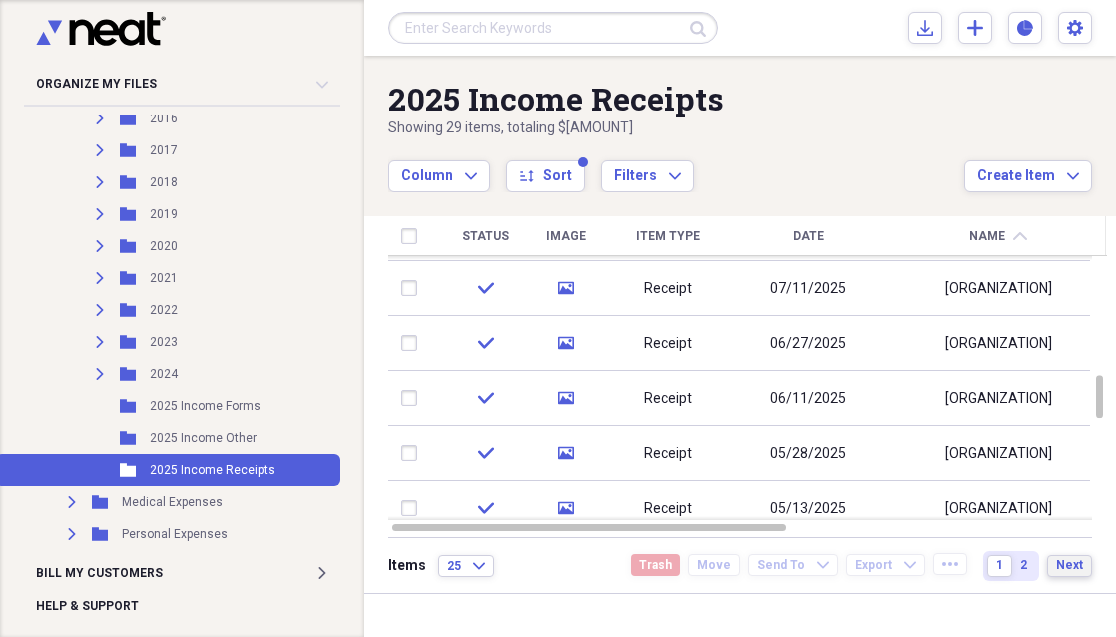 click on "Next" at bounding box center [1069, 565] 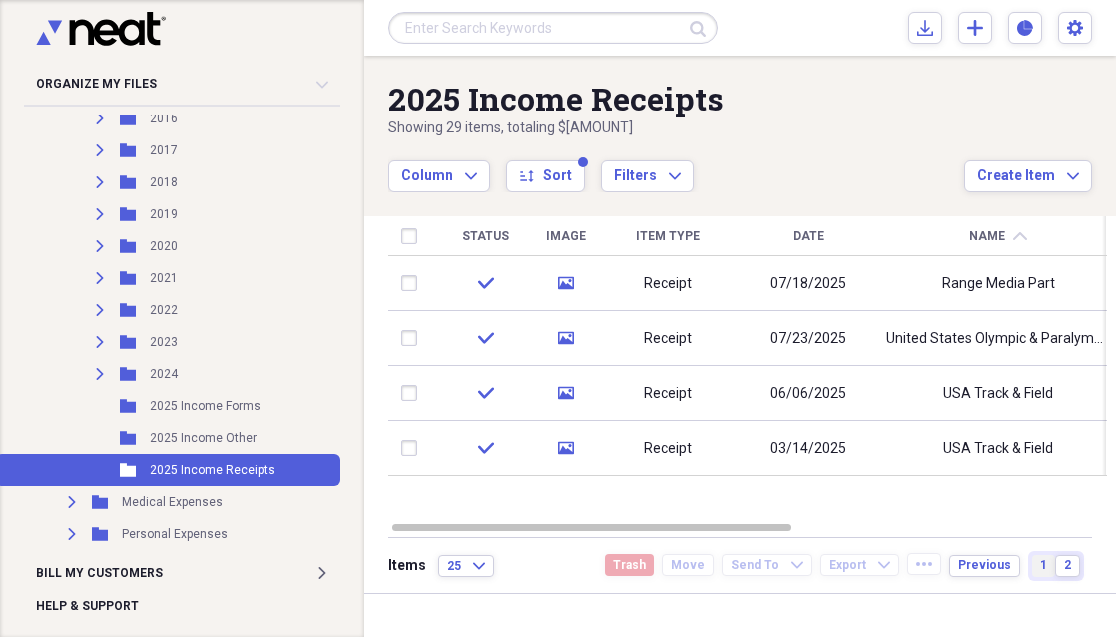 click on "1" at bounding box center [1043, 566] 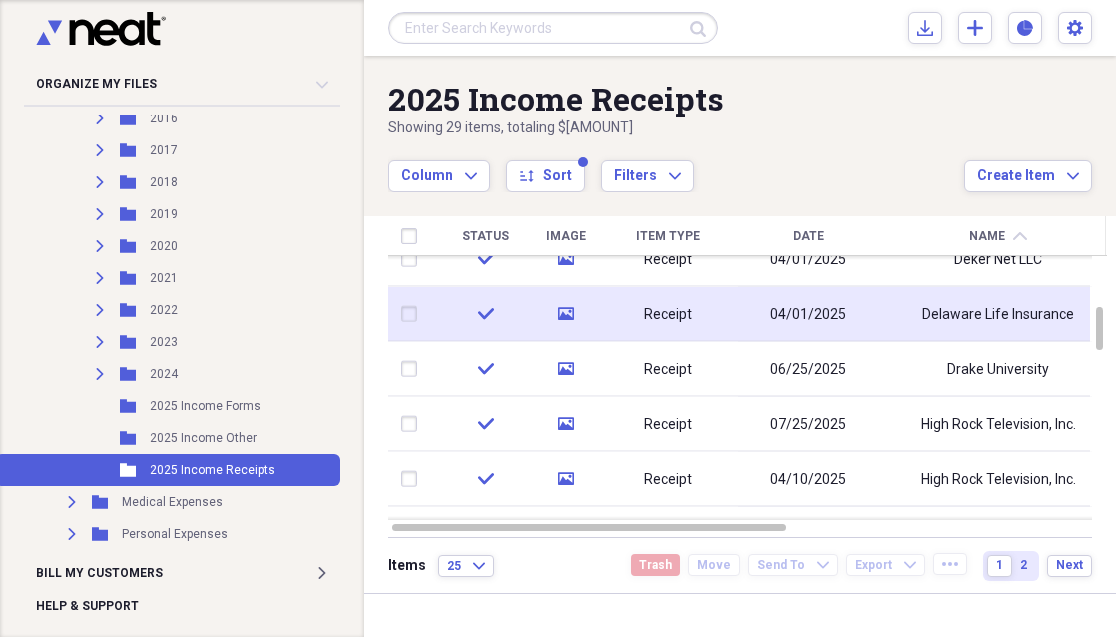 click on "04/01/2025" at bounding box center (808, 314) 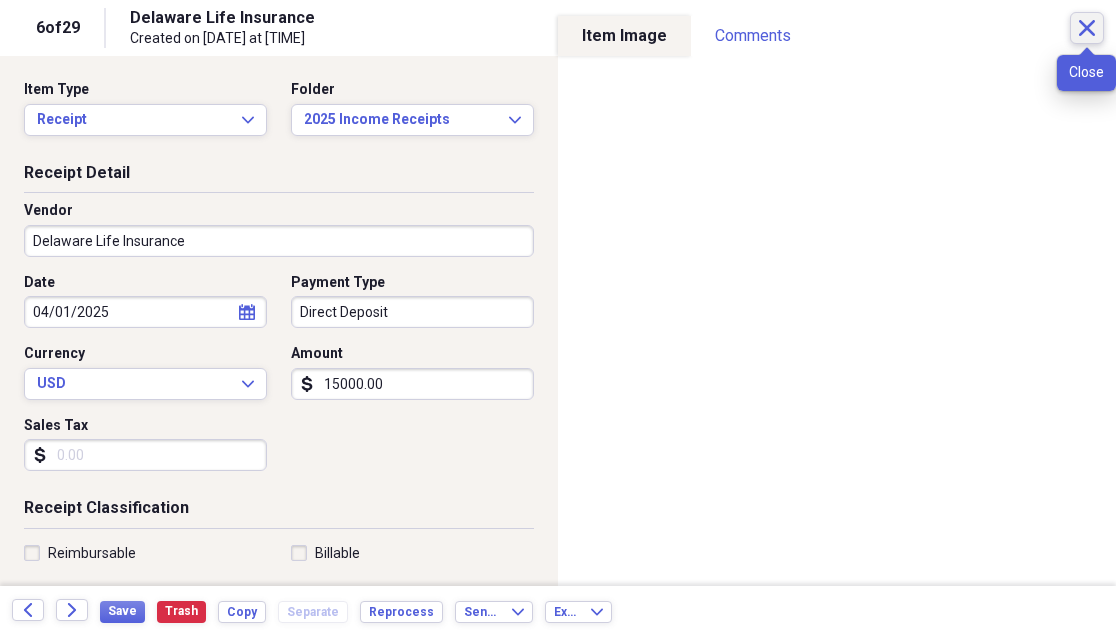 click on "Close" 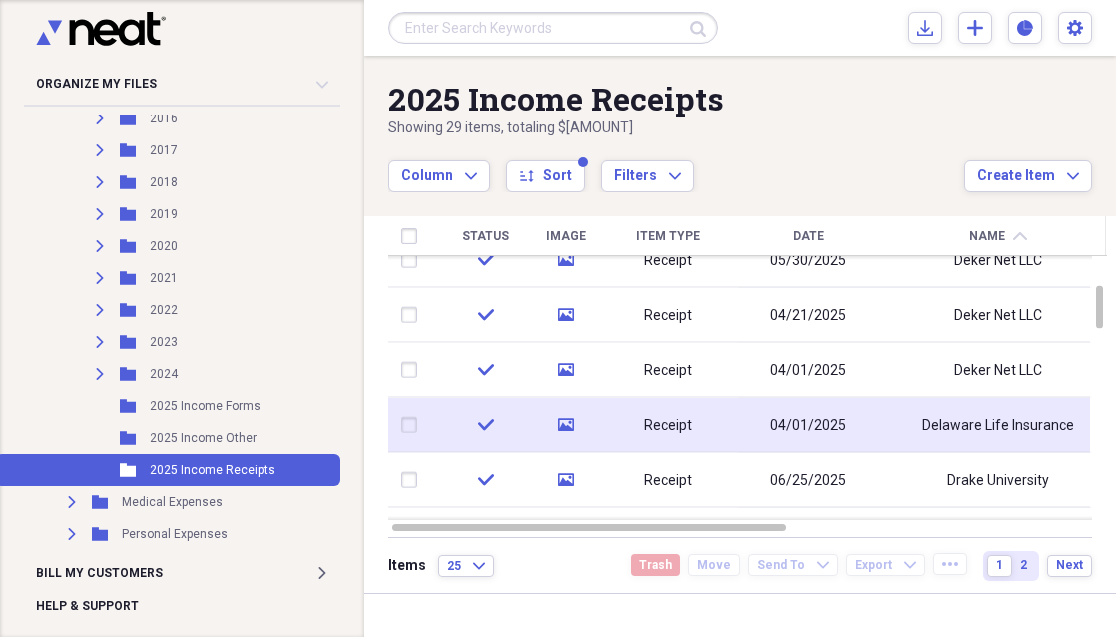 click on "Receipt" at bounding box center [668, 425] 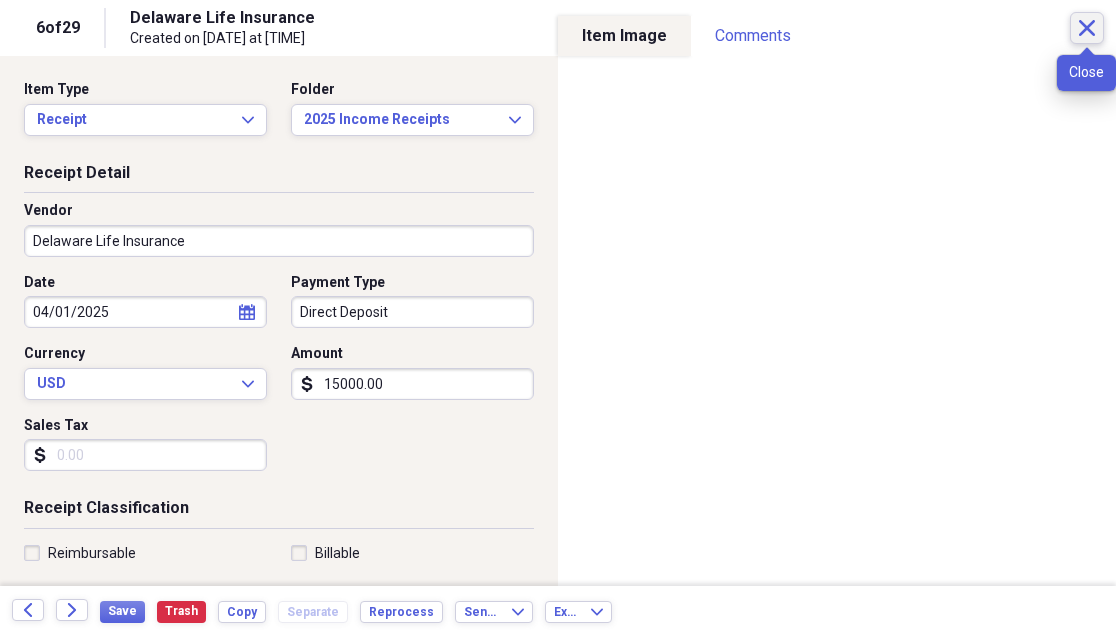 click 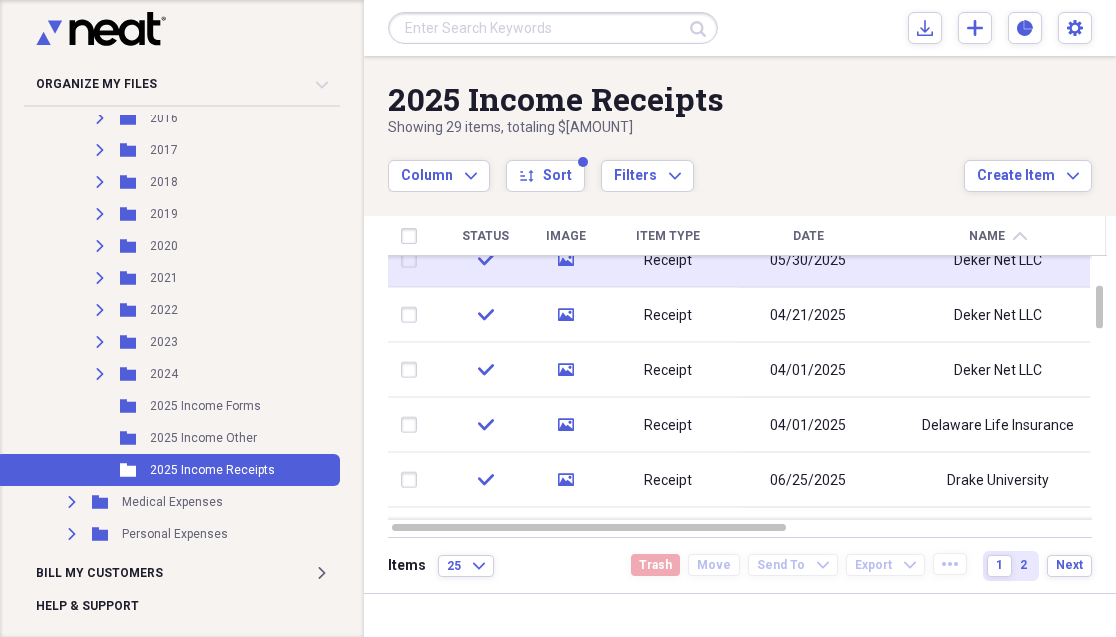 click on "Deker Net LLC" at bounding box center [998, 260] 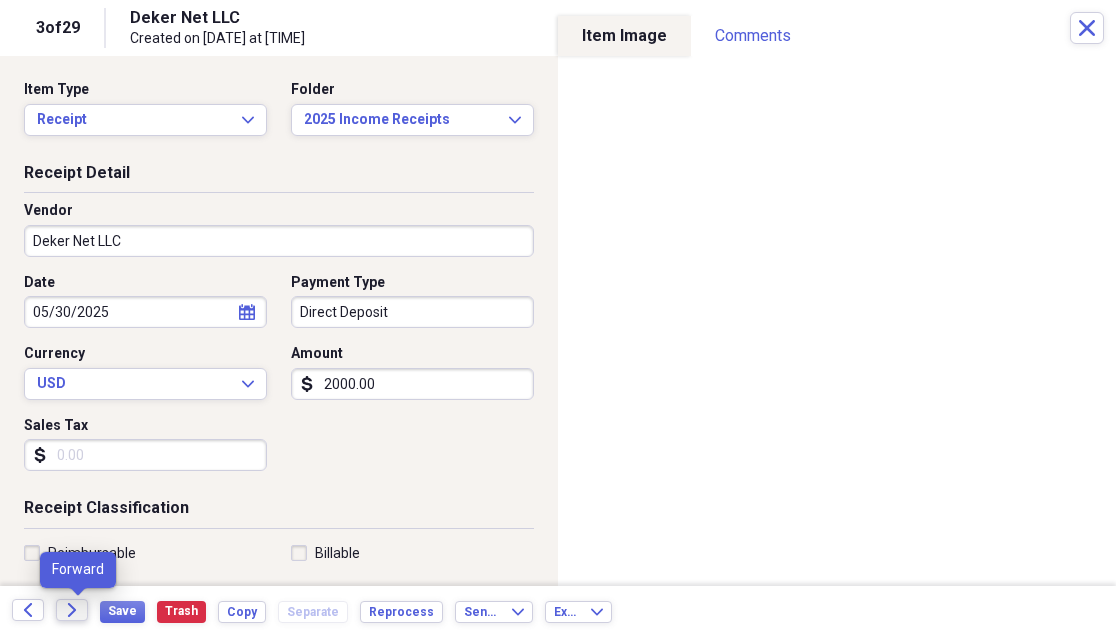 click on "Forward" 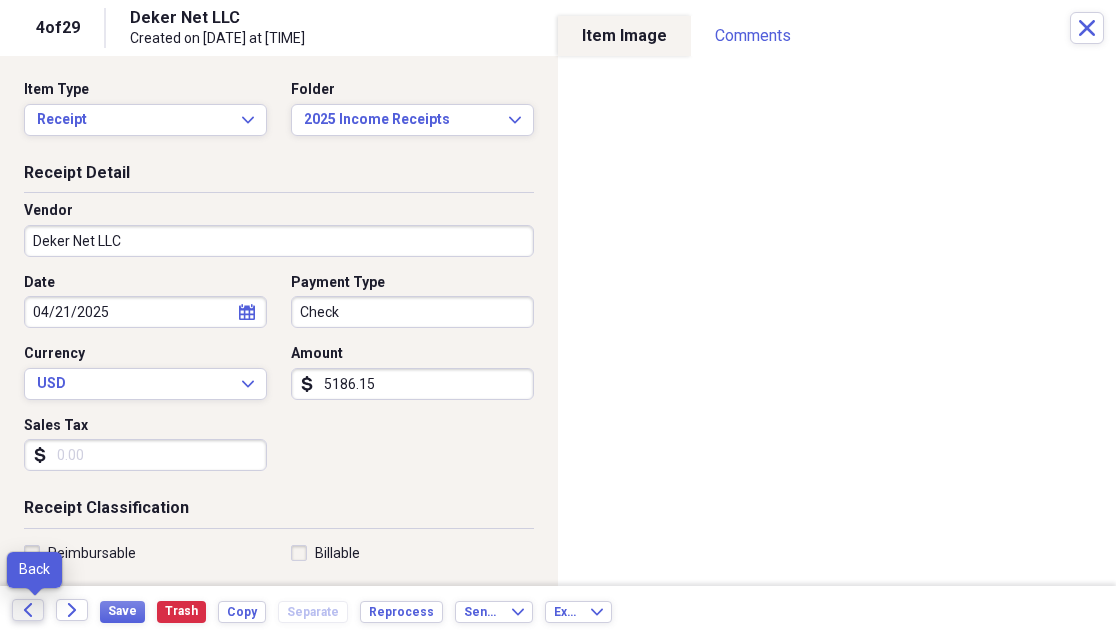 click 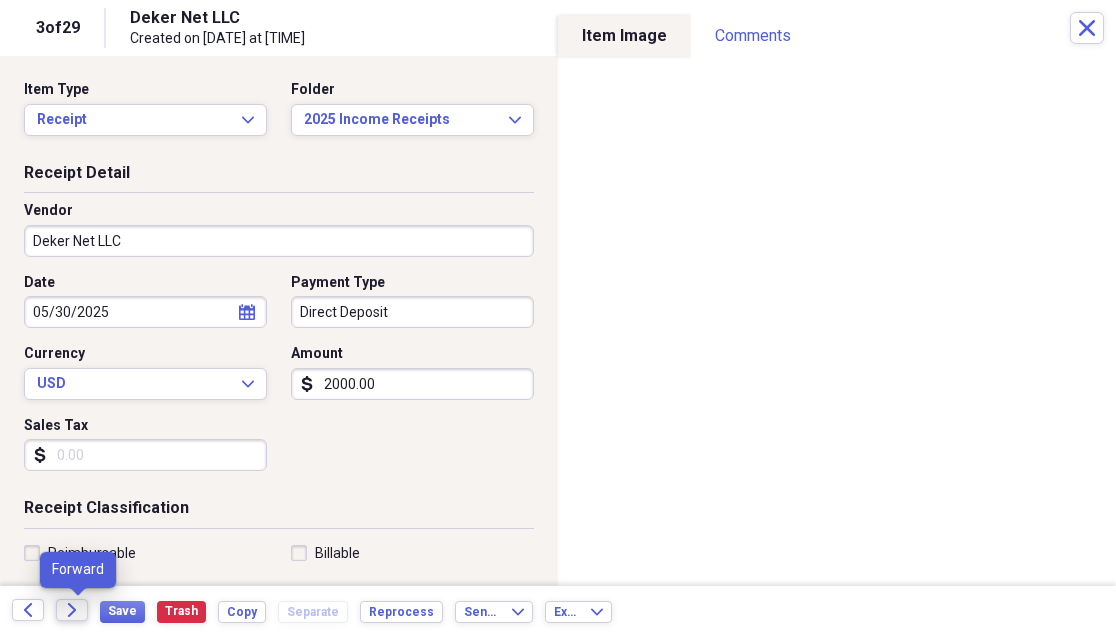 click on "Forward" 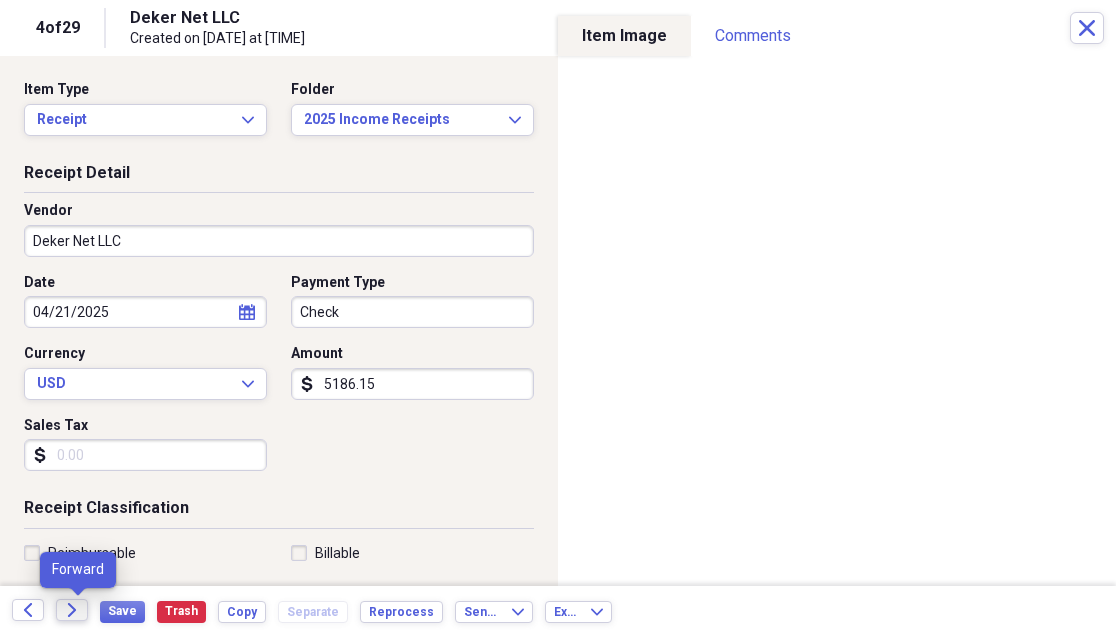 click on "Forward" 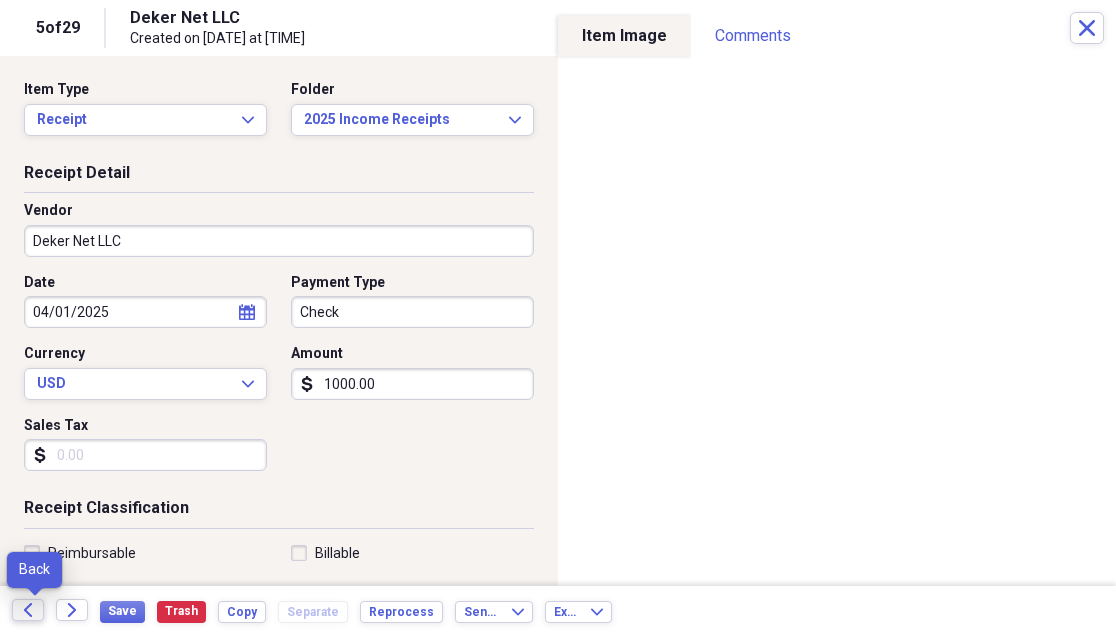 click on "Back" 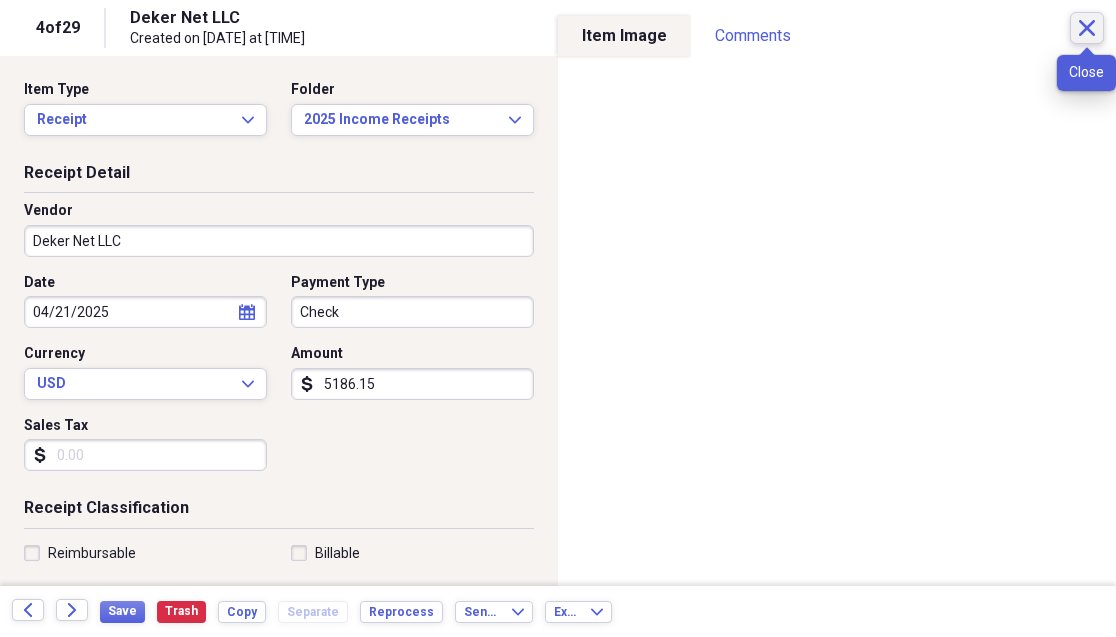 click on "Close" 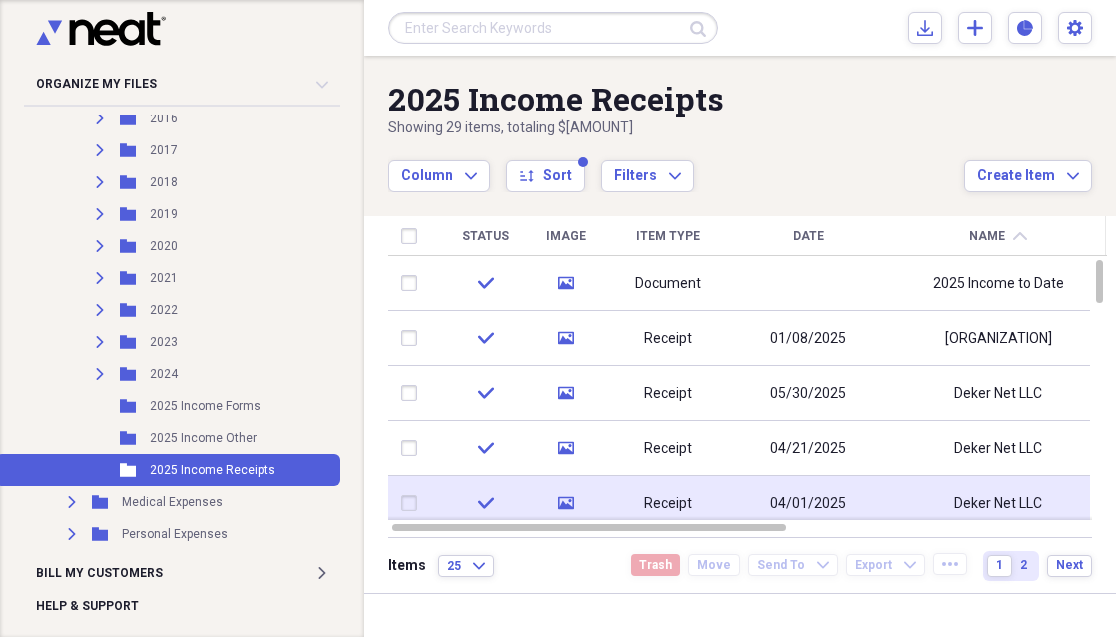 click on "[ORGANIZATION]" at bounding box center [998, 338] 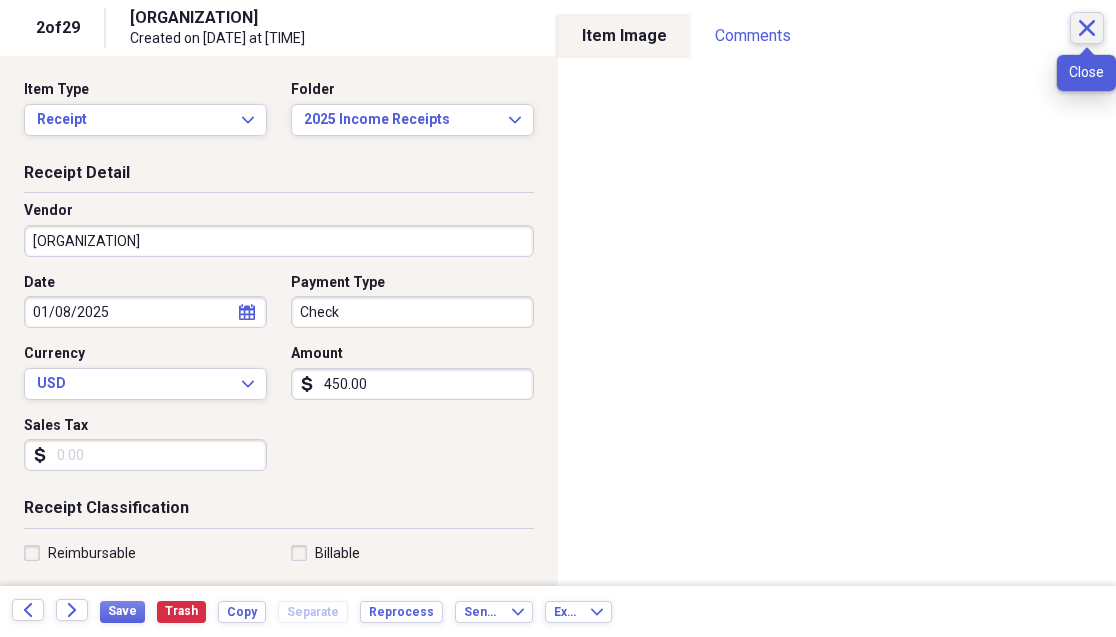 click 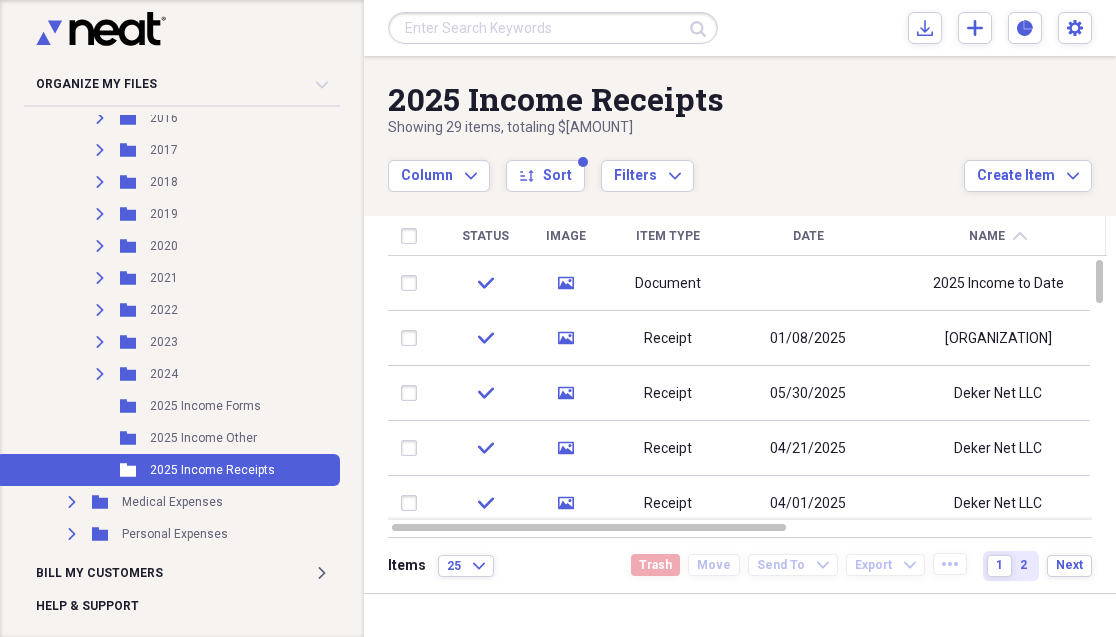 click on "Column Expand sort Sort Filters  Expand" at bounding box center (676, 165) 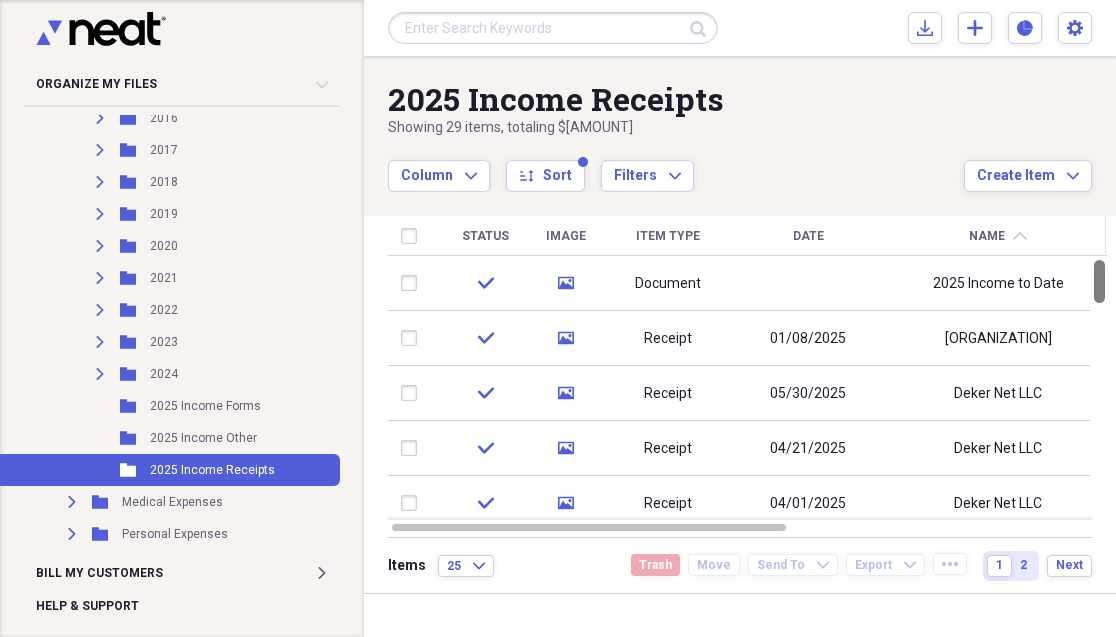 drag, startPoint x: 1112, startPoint y: 295, endPoint x: 1104, endPoint y: 244, distance: 51.62364 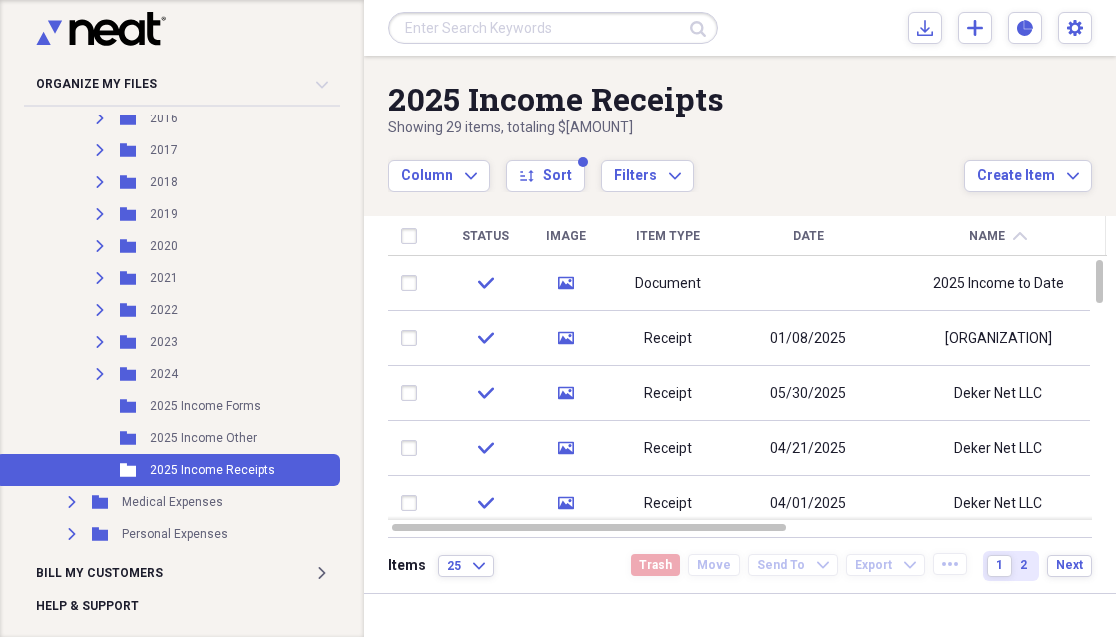 click on "Showing 29 items , totaling $[AMOUNT]" at bounding box center [676, 128] 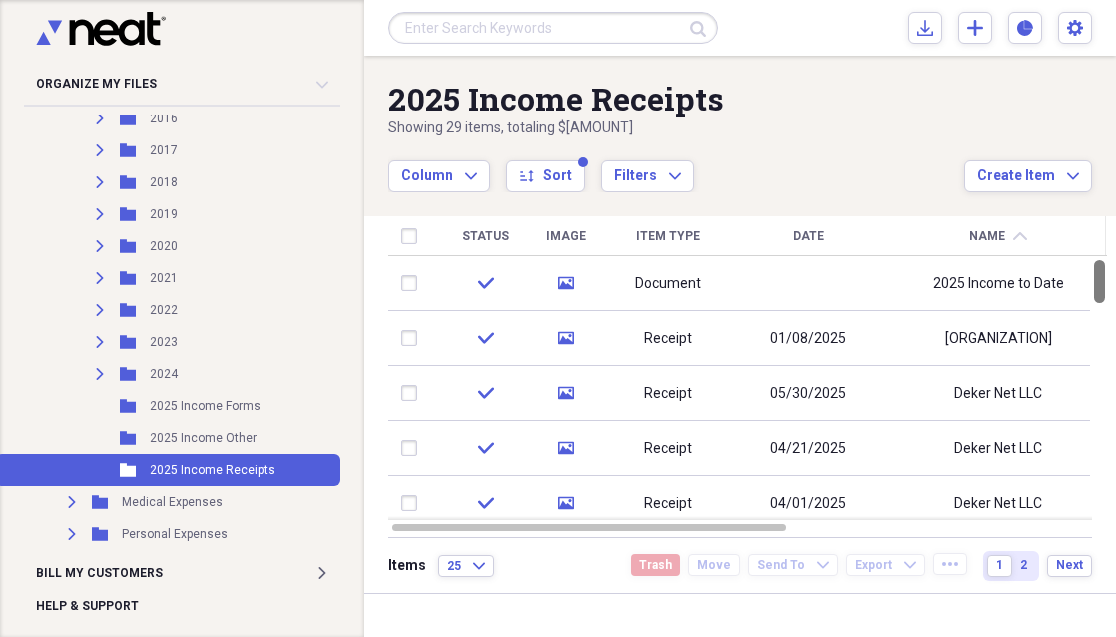 drag, startPoint x: 1105, startPoint y: 484, endPoint x: 717, endPoint y: 201, distance: 480.24265 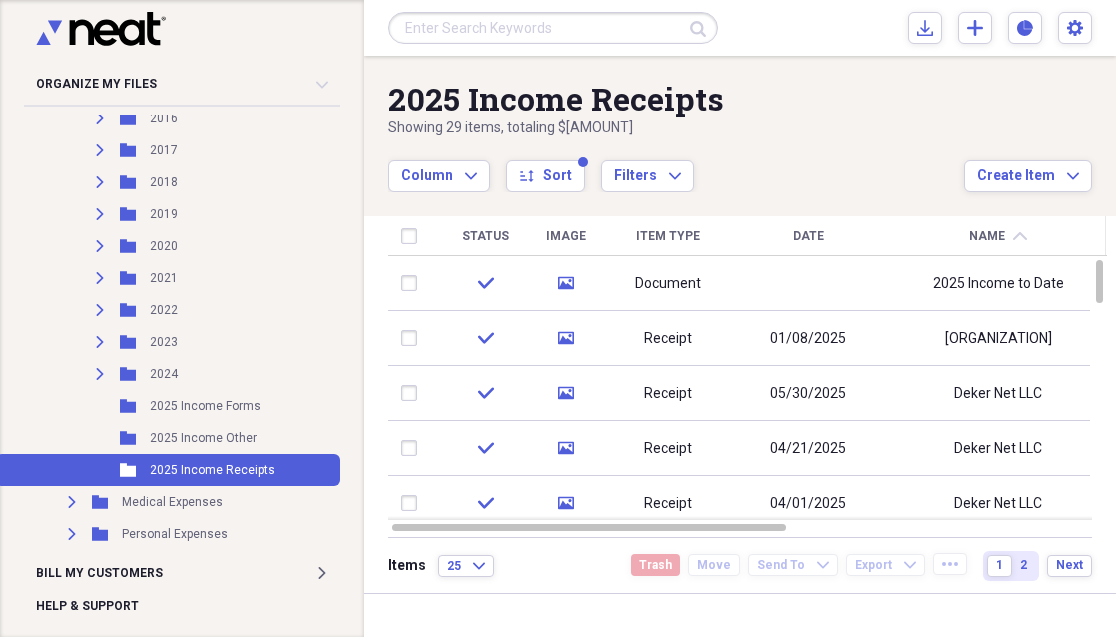 click on "Column Expand sort Sort Filters  Expand" at bounding box center [676, 165] 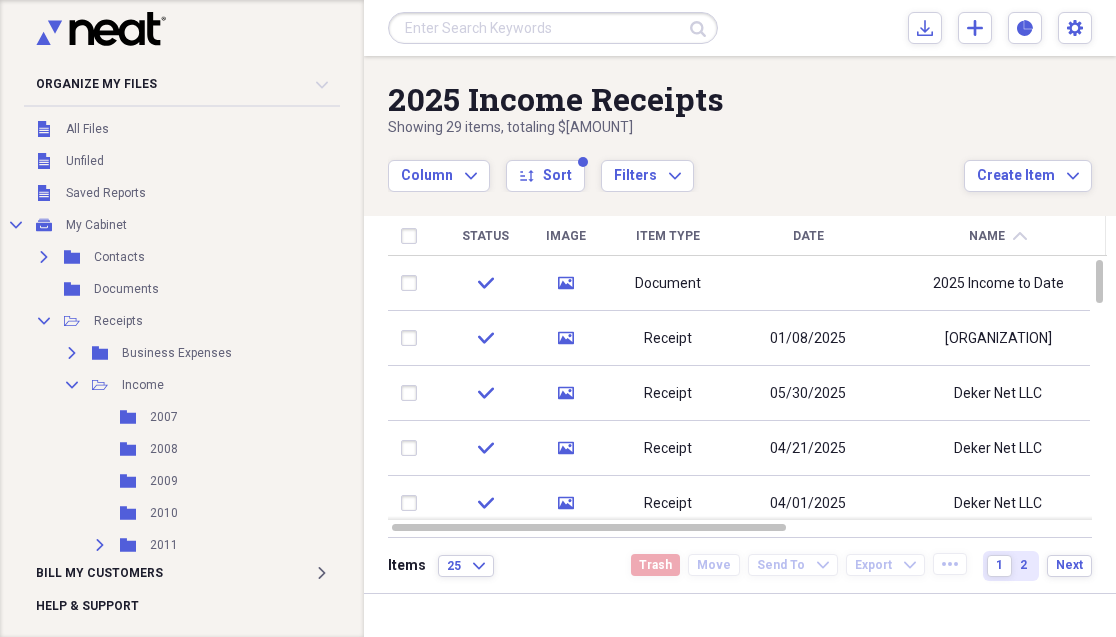 scroll, scrollTop: 21, scrollLeft: 0, axis: vertical 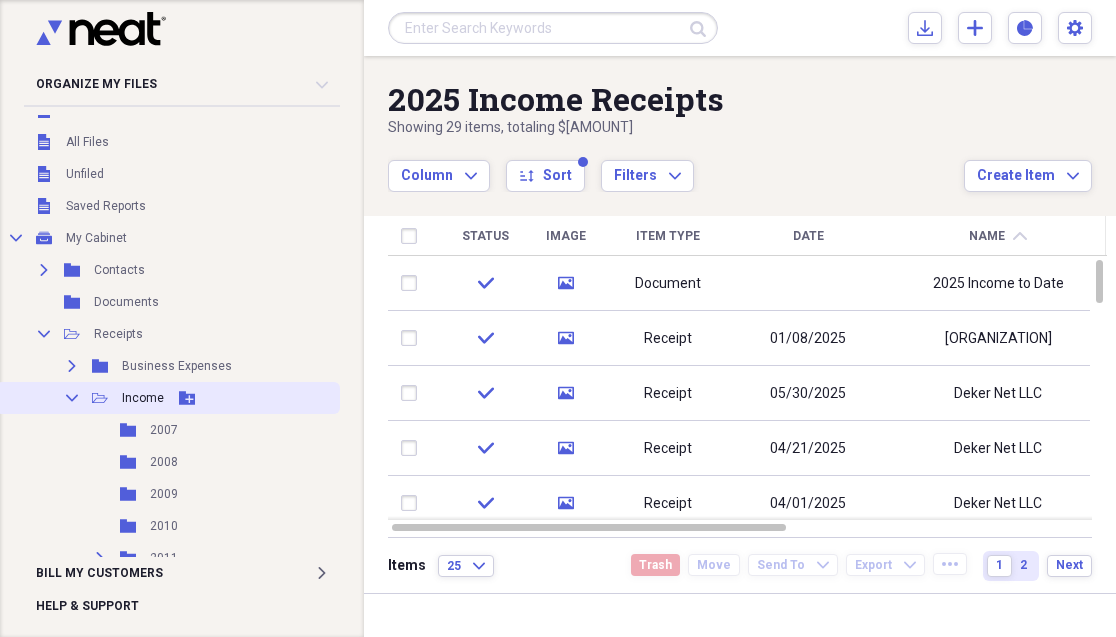 click on "Collapse" 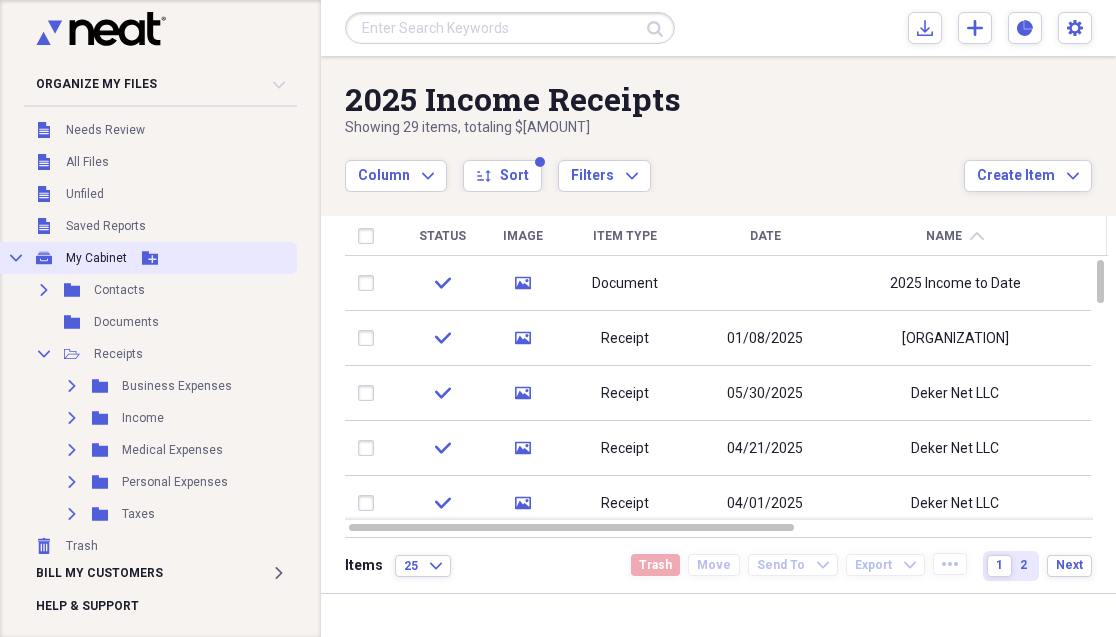 scroll, scrollTop: 0, scrollLeft: 0, axis: both 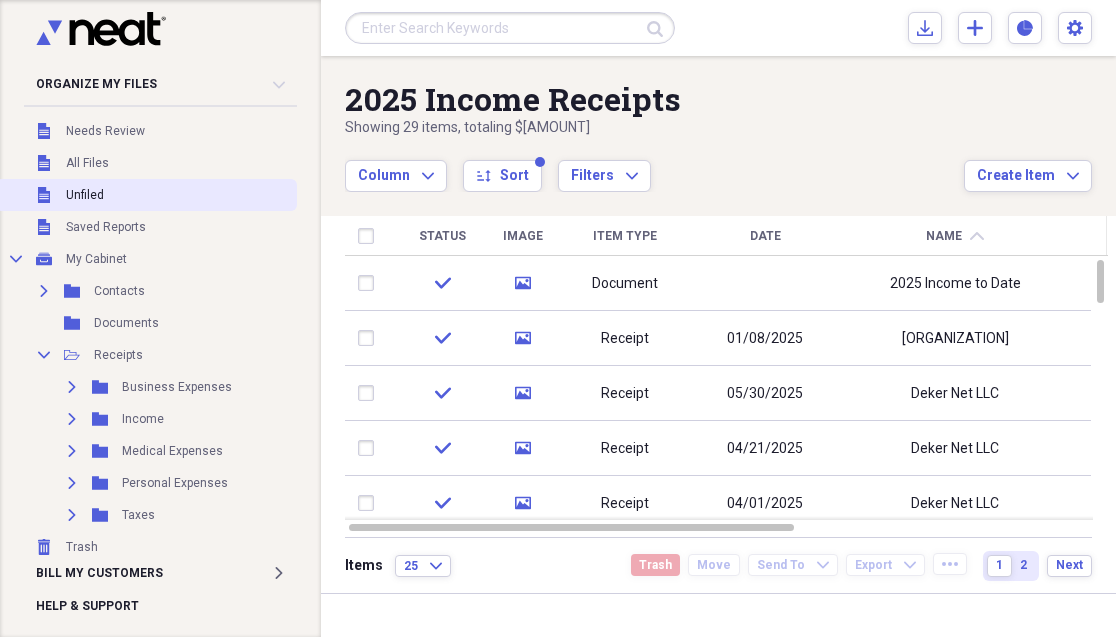click on "Unfiled Unfiled" at bounding box center (146, 195) 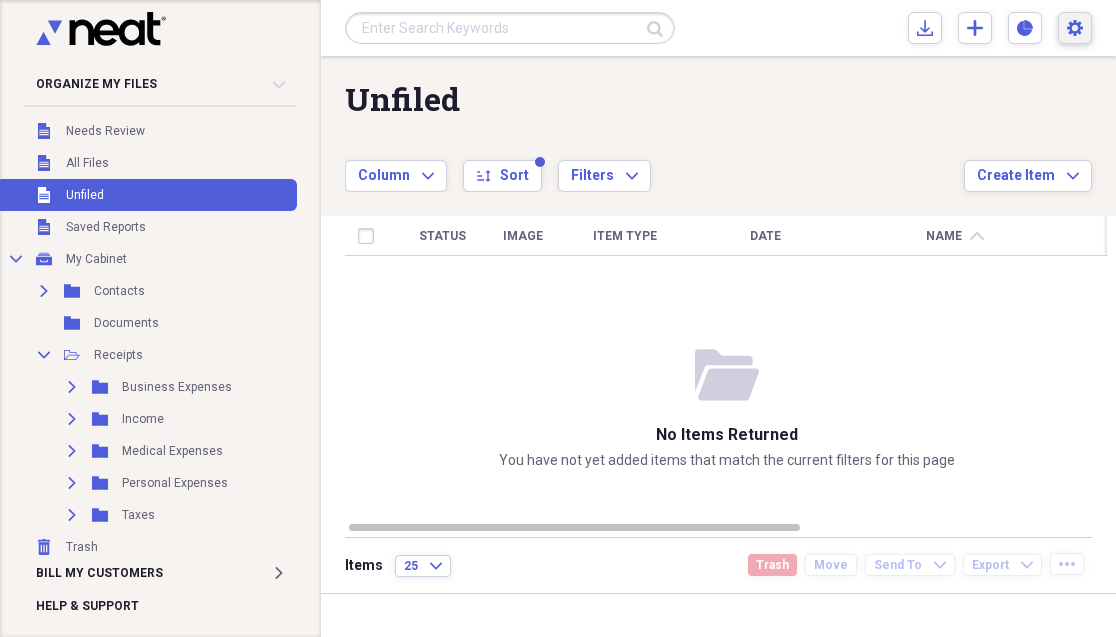 click on "Settings" 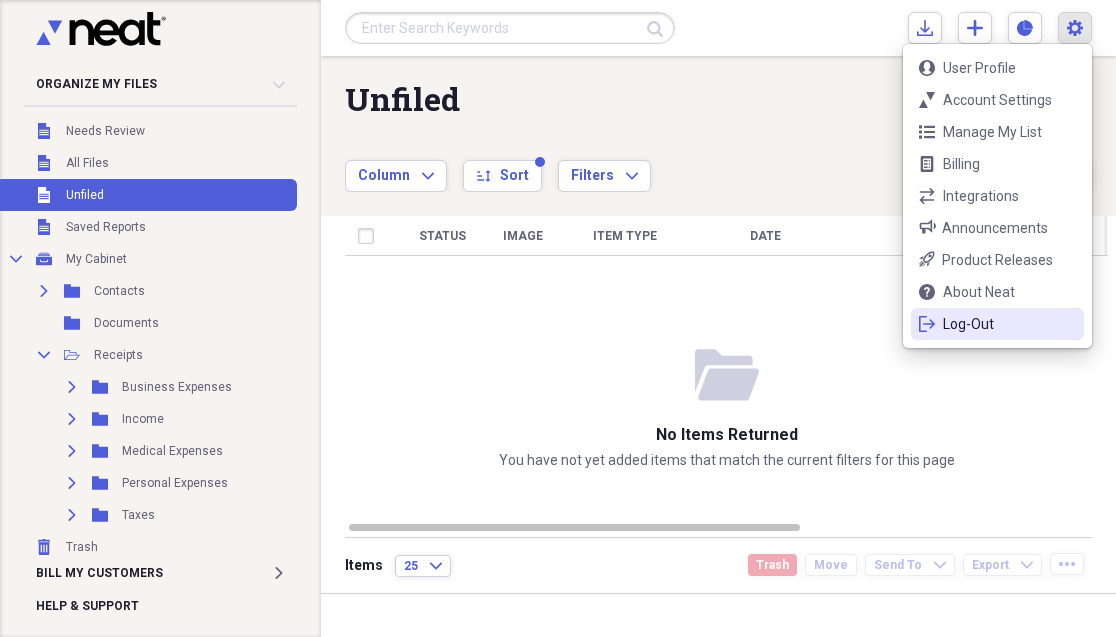 click on "Log-Out" at bounding box center (997, 324) 